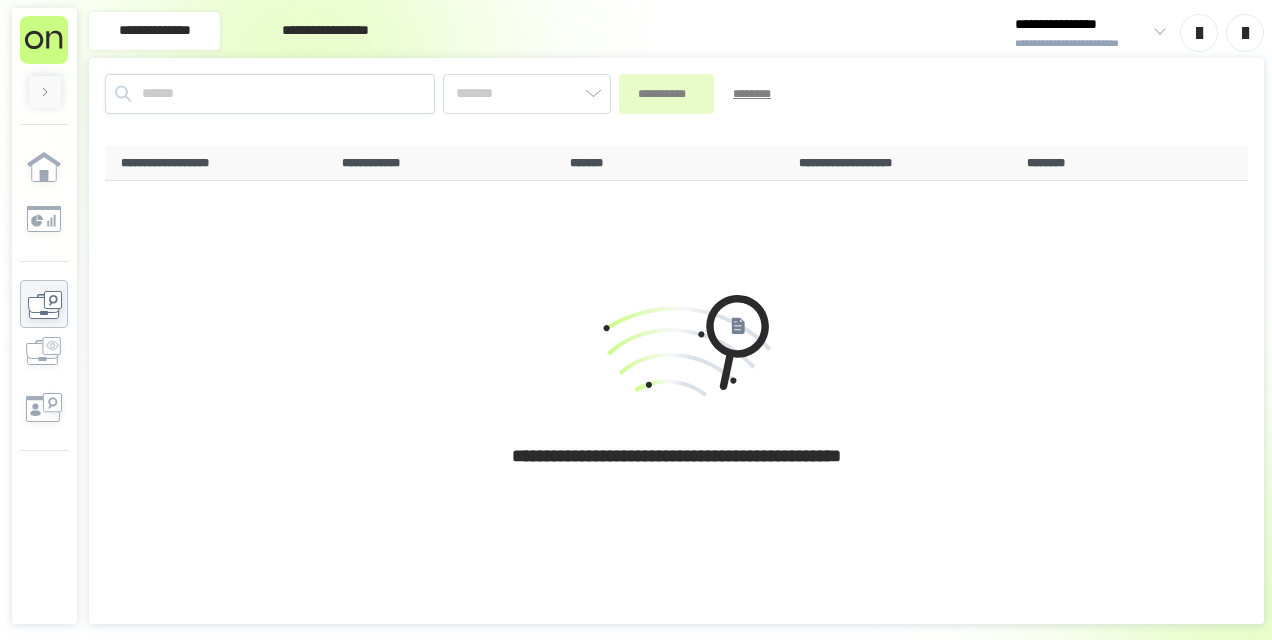 scroll, scrollTop: 0, scrollLeft: 0, axis: both 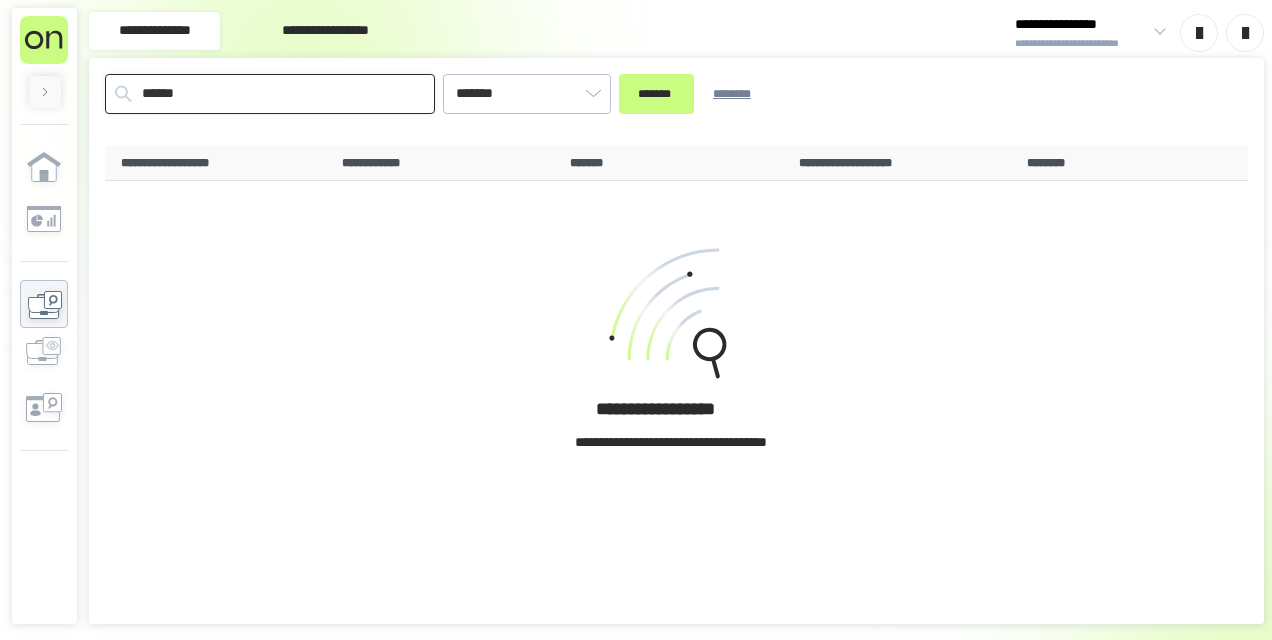 click on "******" at bounding box center (270, 94) 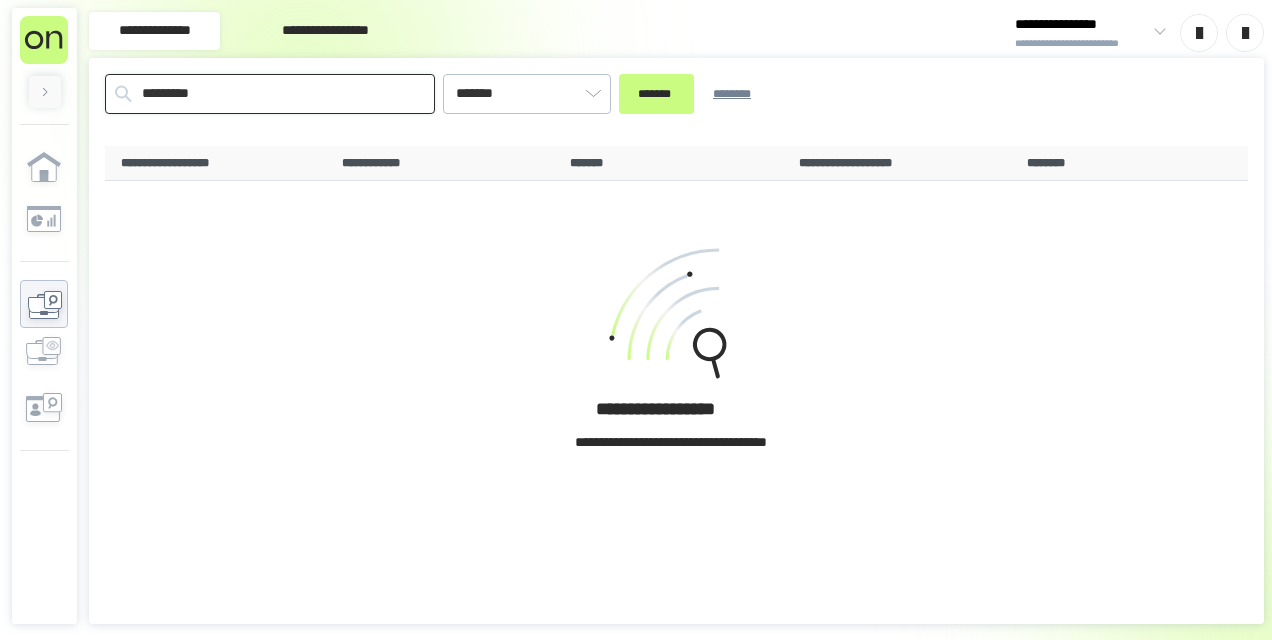 type on "*********" 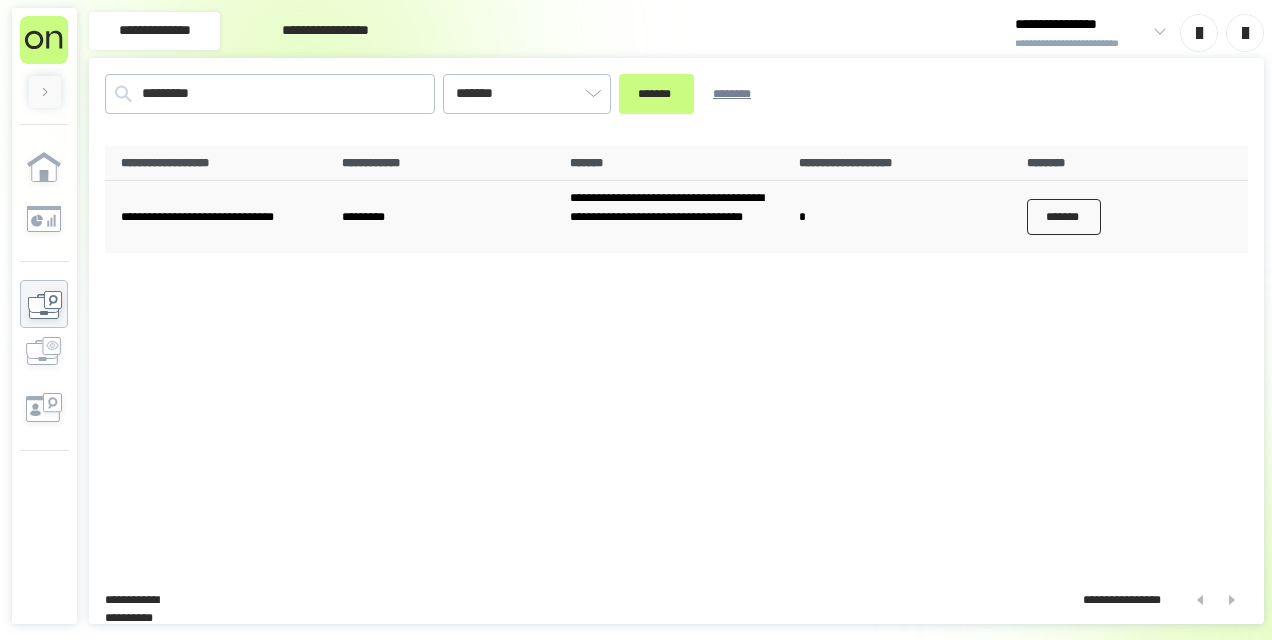 click on "*******" at bounding box center (1064, 217) 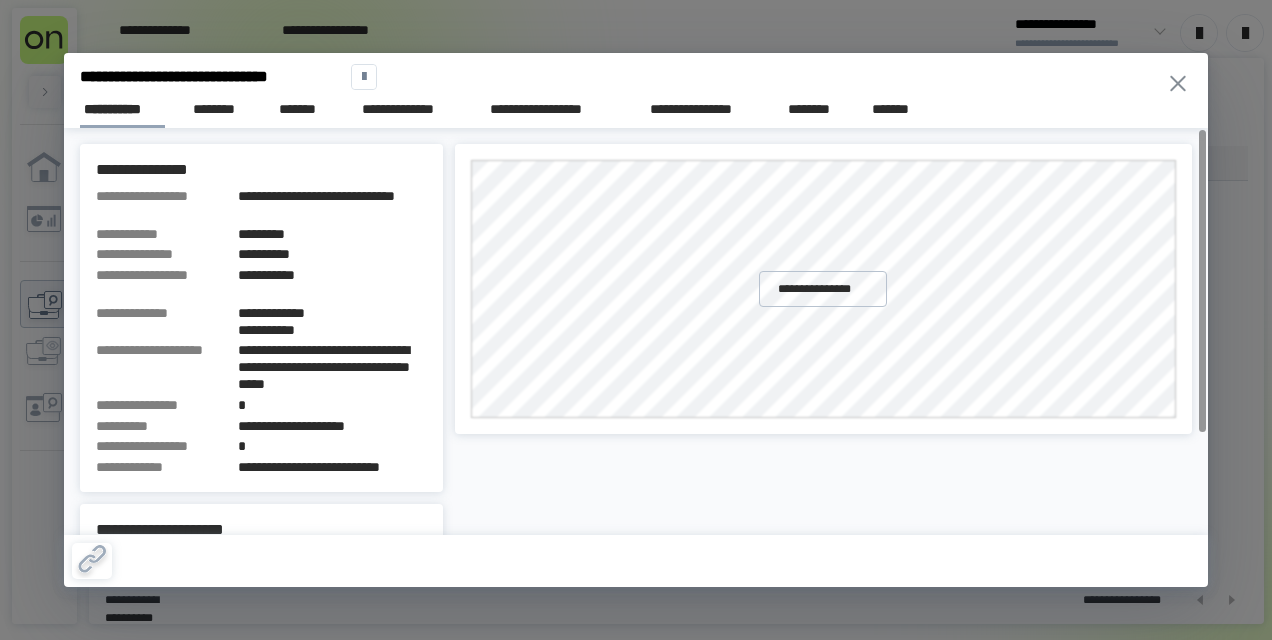 type 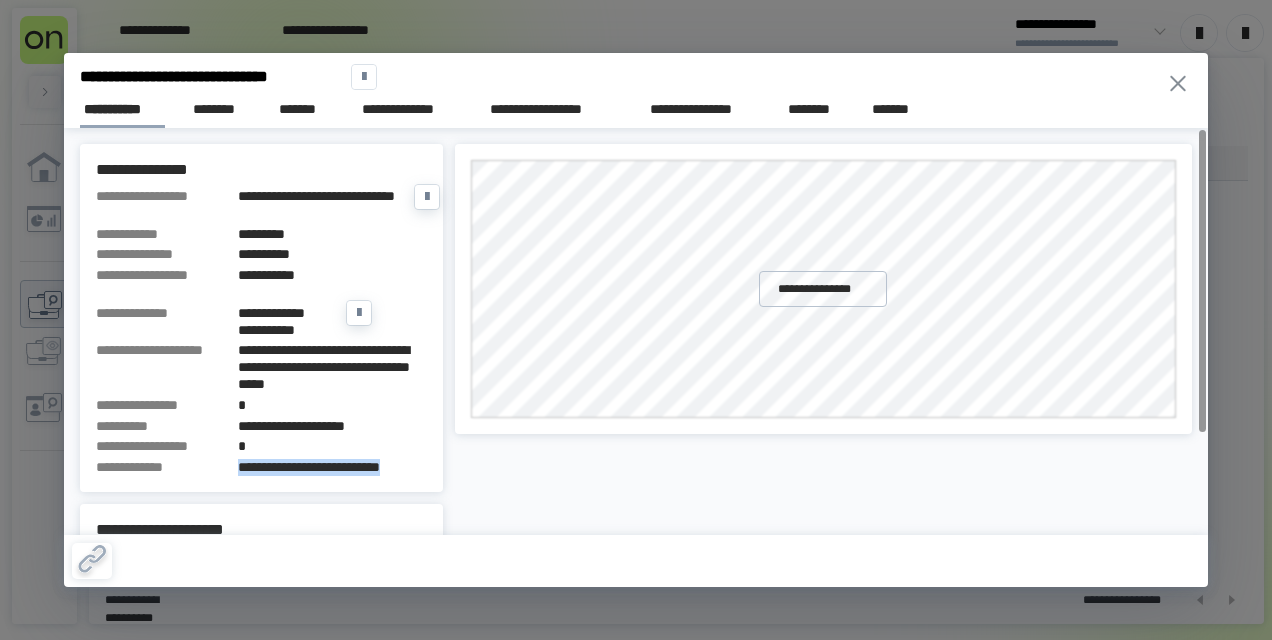 drag, startPoint x: 240, startPoint y: 465, endPoint x: 423, endPoint y: 474, distance: 183.22118 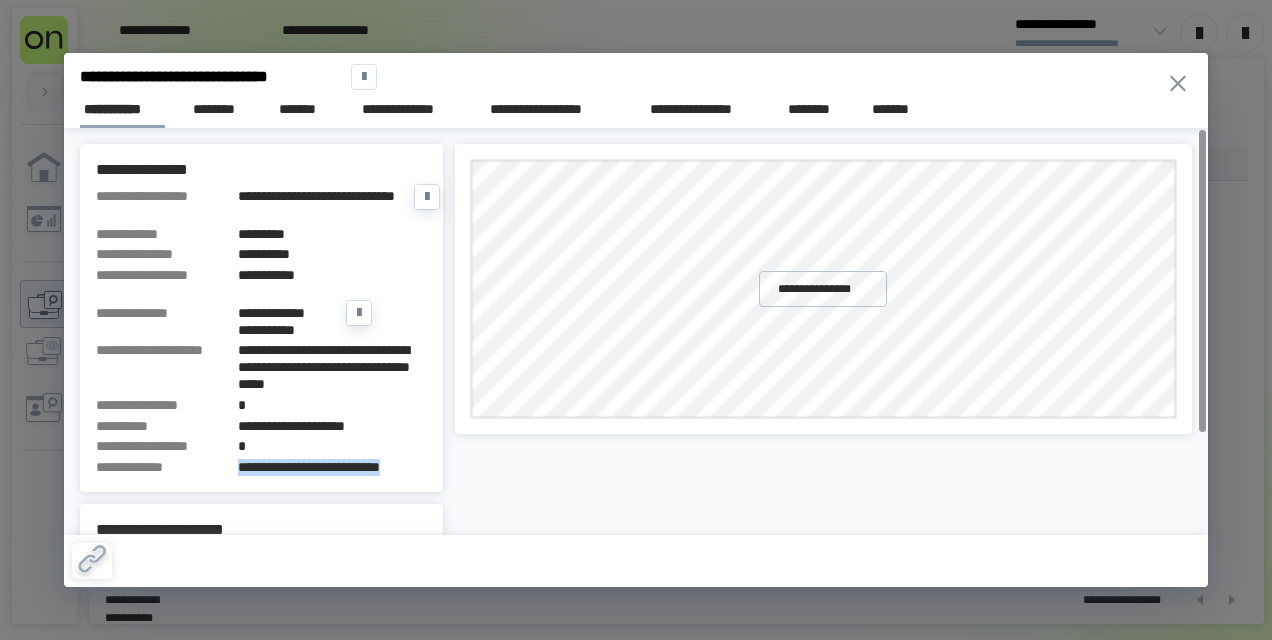 copy on "**********" 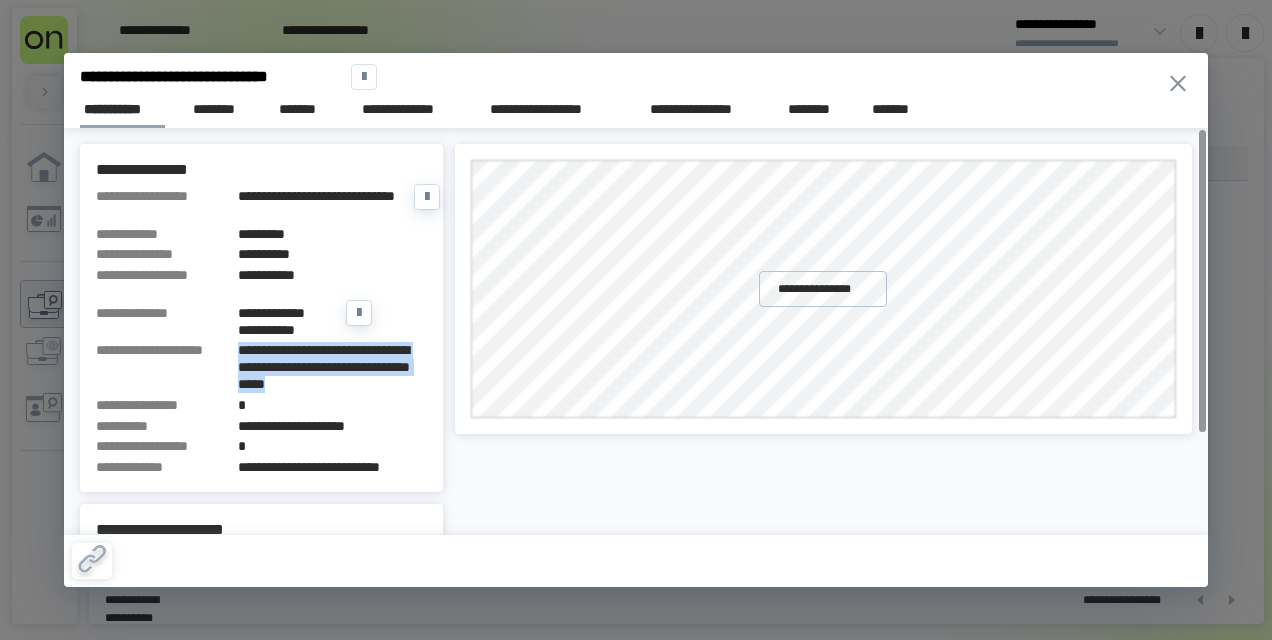 drag, startPoint x: 232, startPoint y: 344, endPoint x: 419, endPoint y: 379, distance: 190.24721 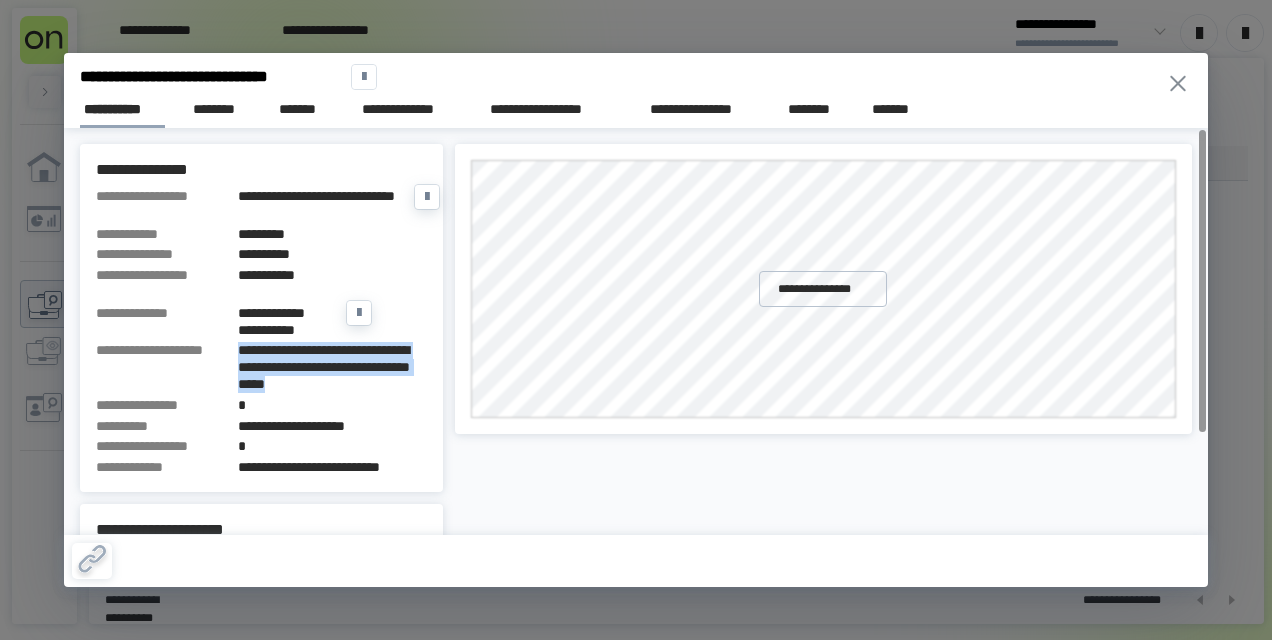 copy on "**********" 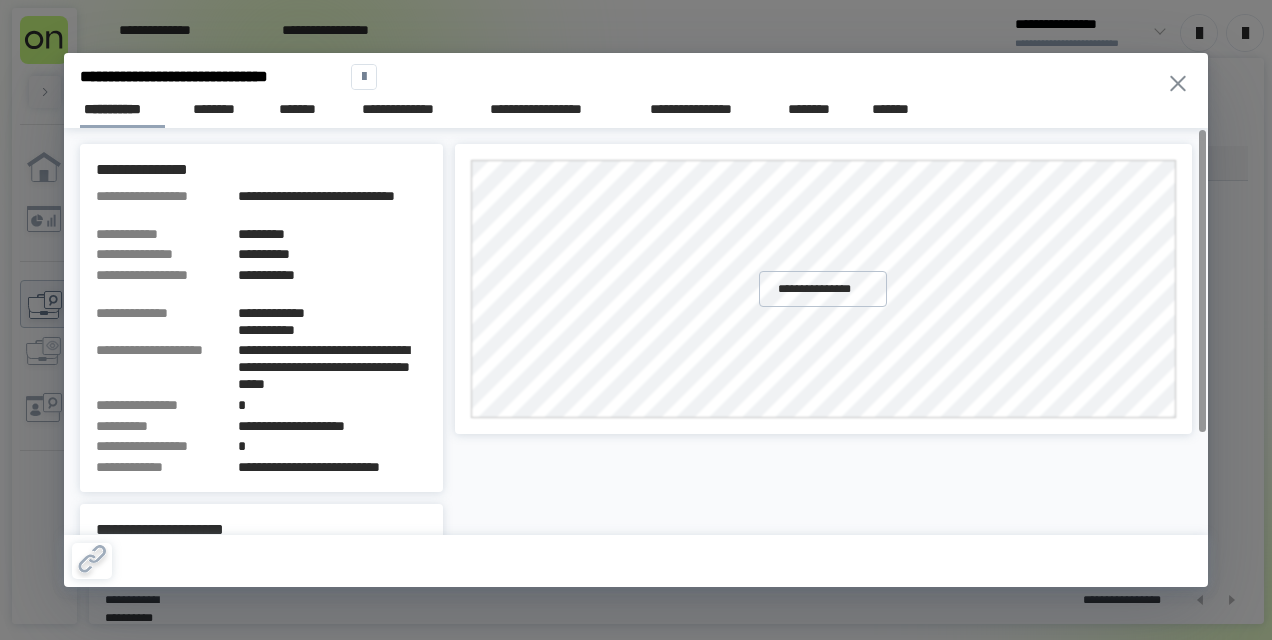click on "**********" at bounding box center [824, 400] 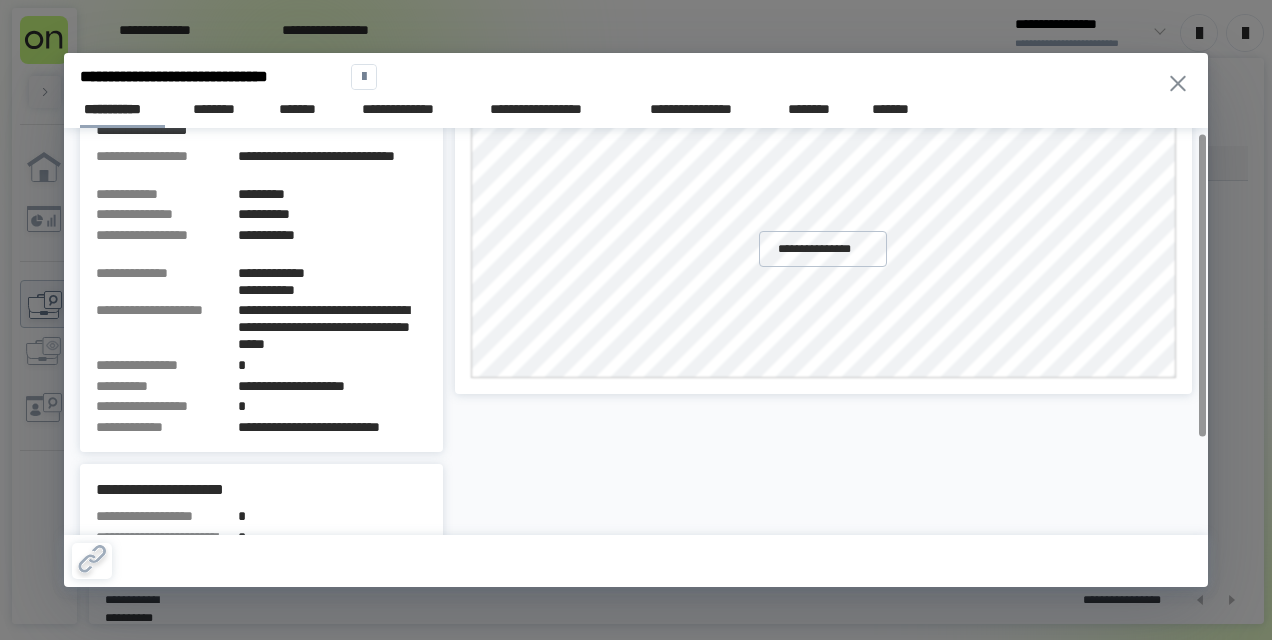 scroll, scrollTop: 0, scrollLeft: 0, axis: both 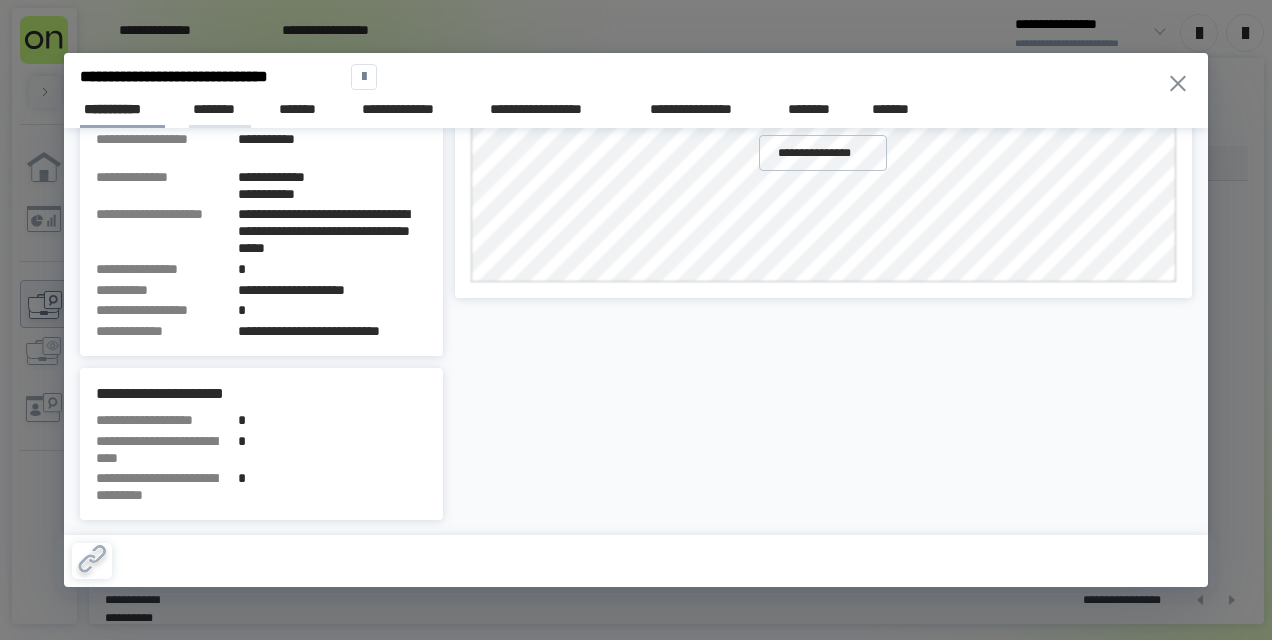 click on "********" at bounding box center [220, 109] 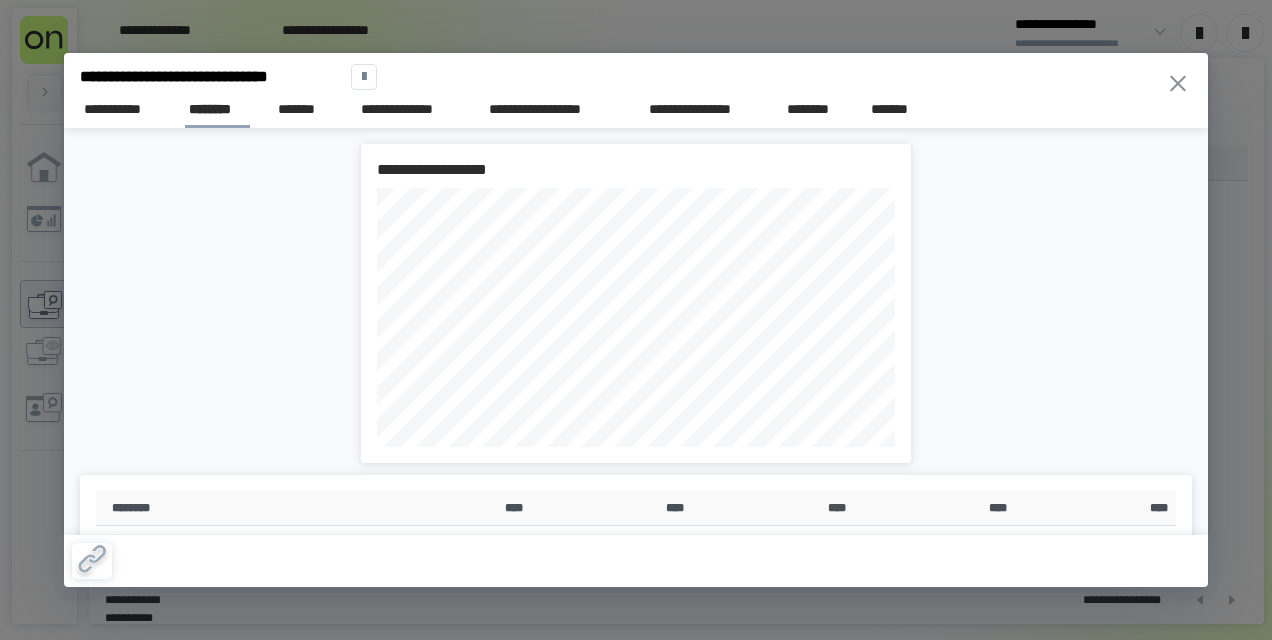 type 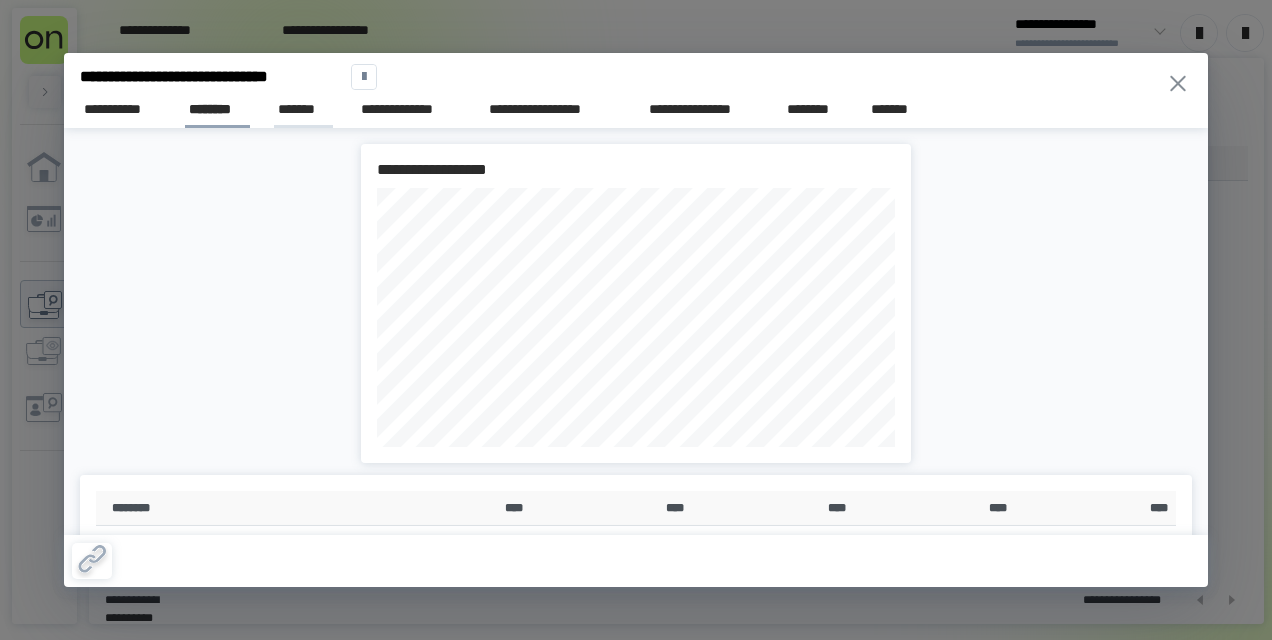 click on "*******" at bounding box center [303, 109] 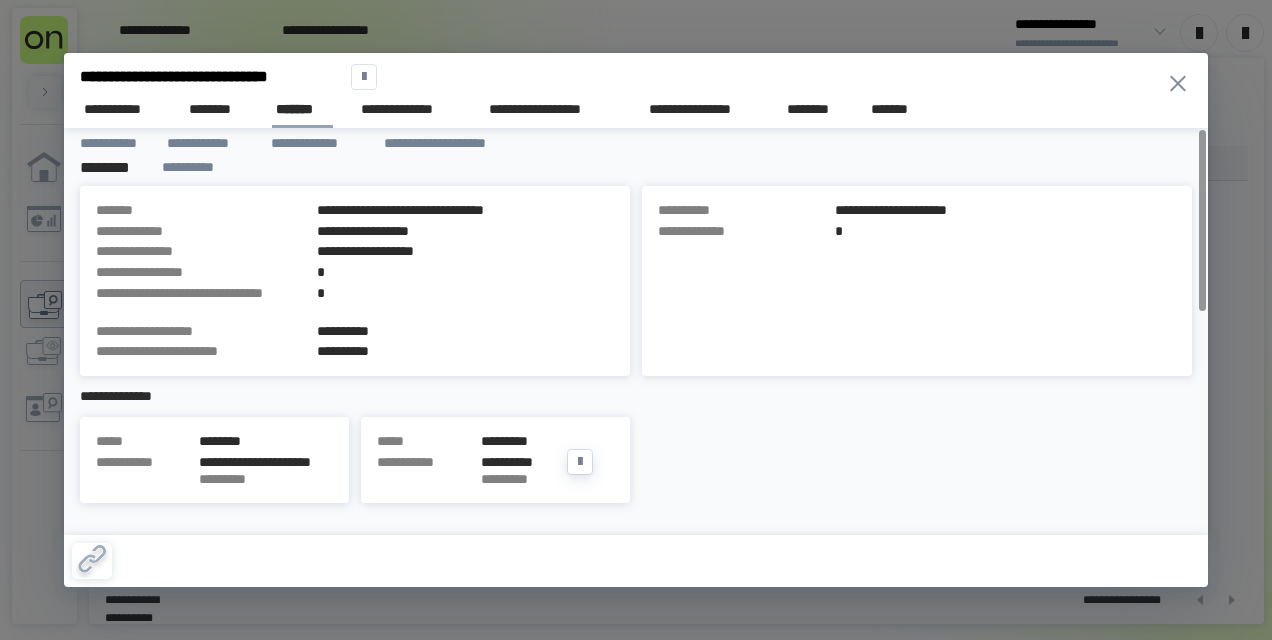 scroll, scrollTop: 0, scrollLeft: 0, axis: both 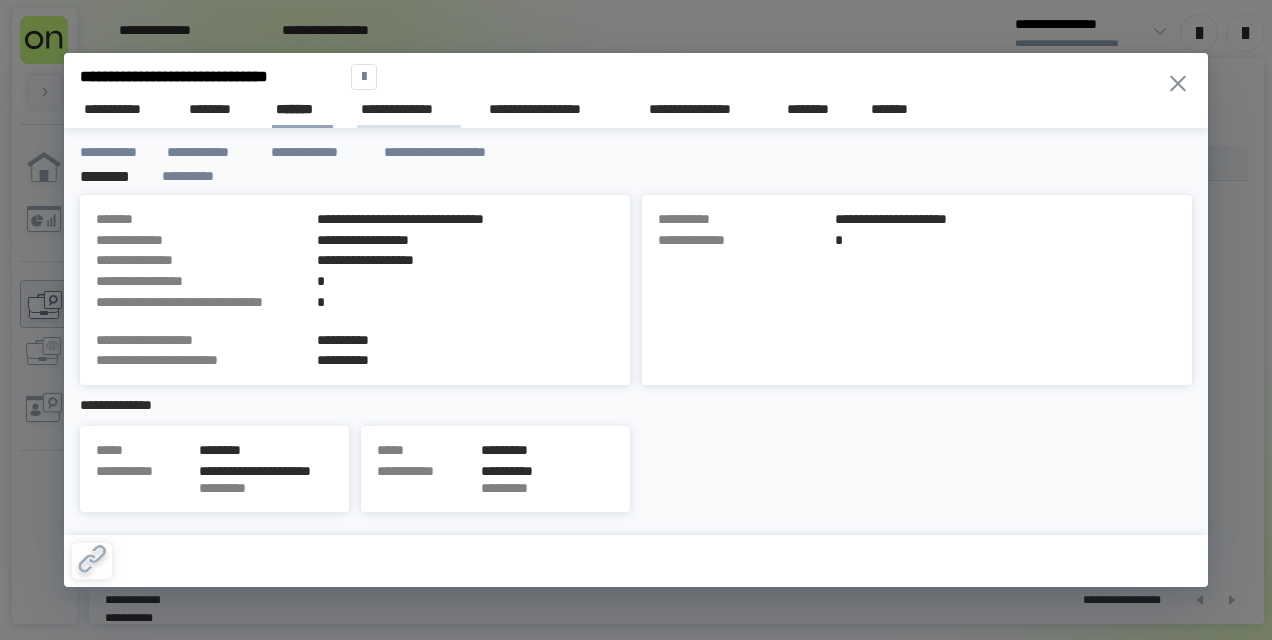 click on "**********" at bounding box center (409, 109) 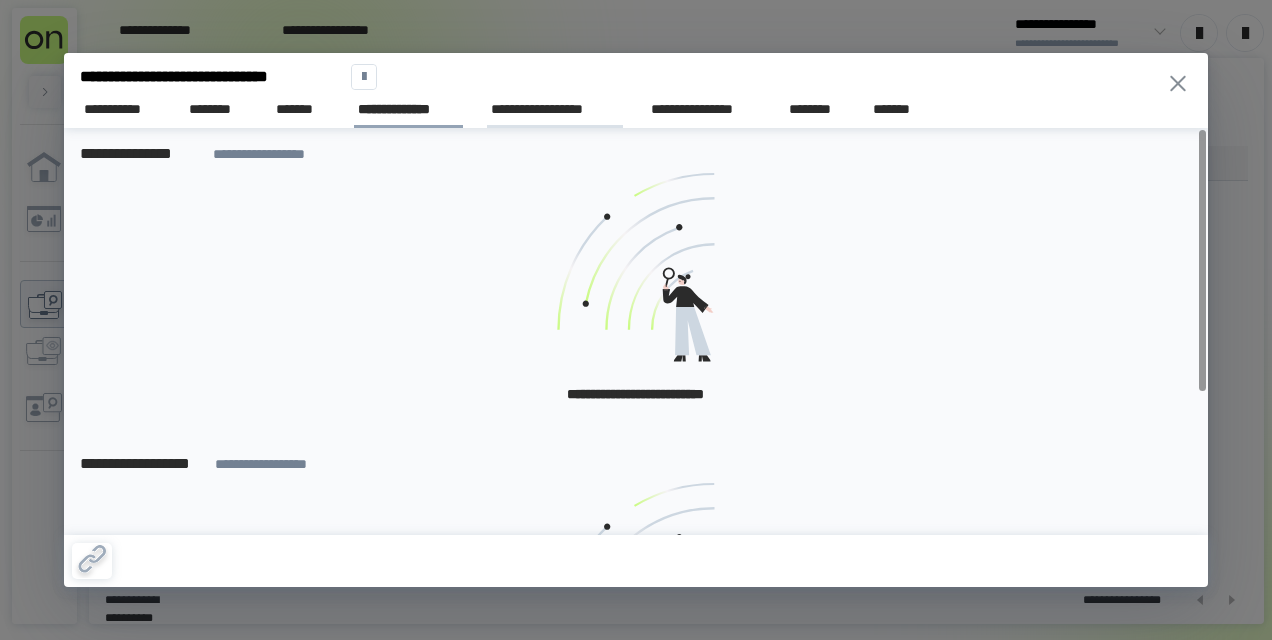 click on "**********" at bounding box center (555, 109) 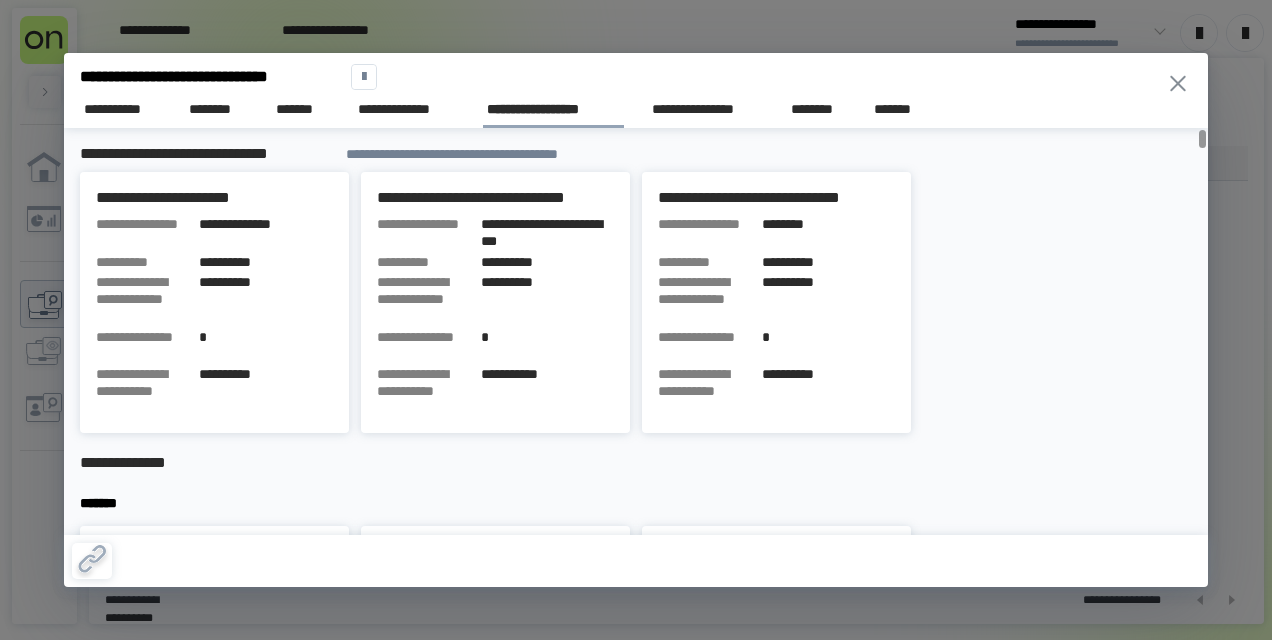 type 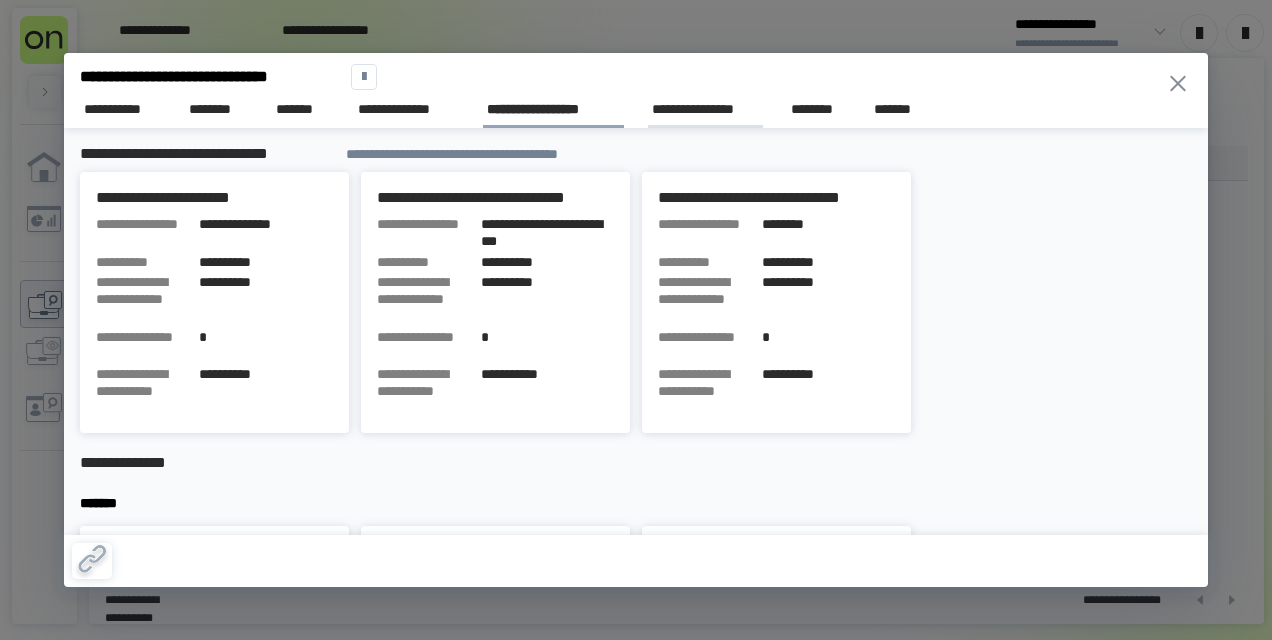 click on "**********" at bounding box center (705, 109) 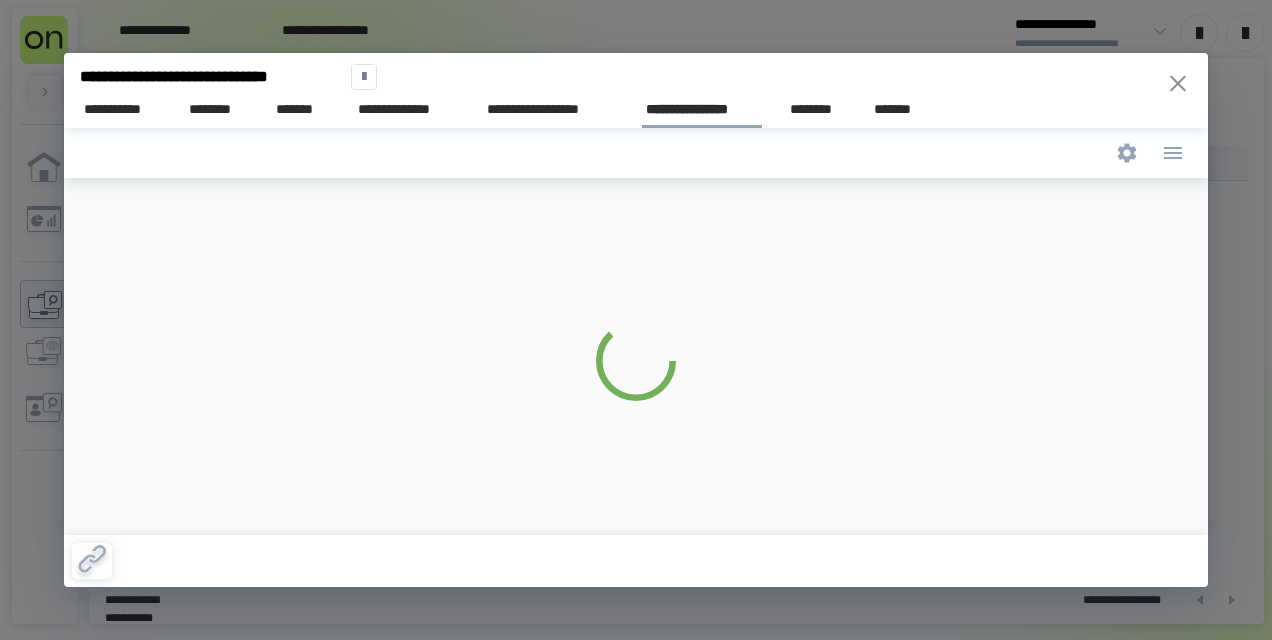 scroll, scrollTop: 0, scrollLeft: 0, axis: both 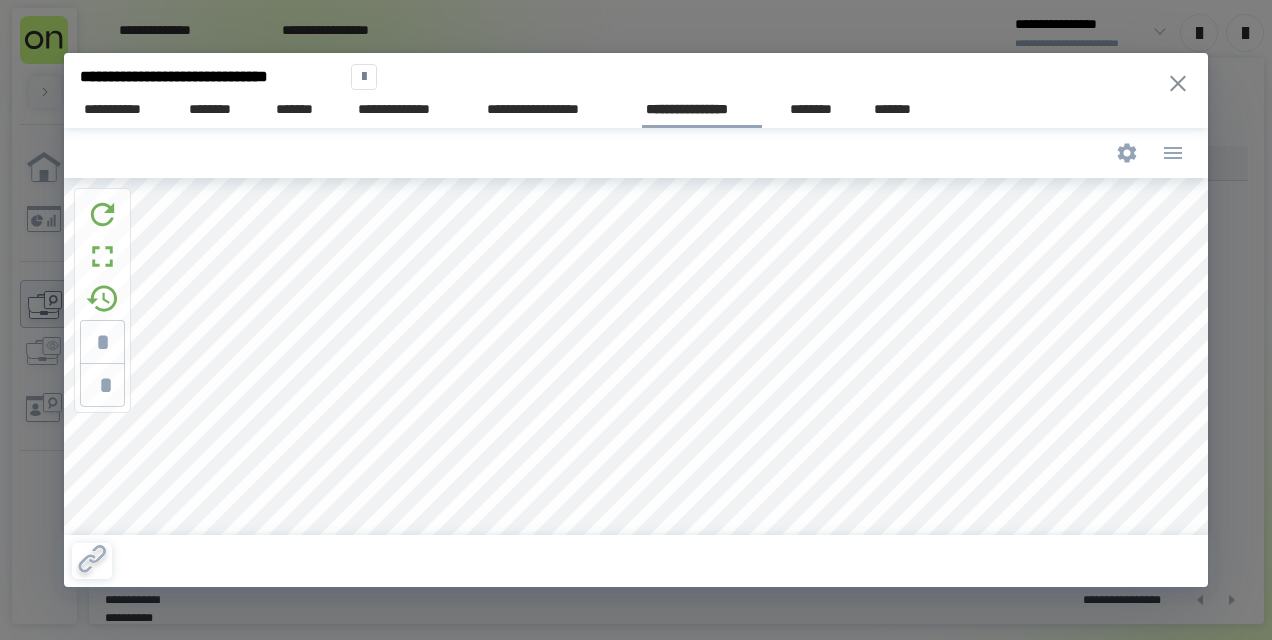 type 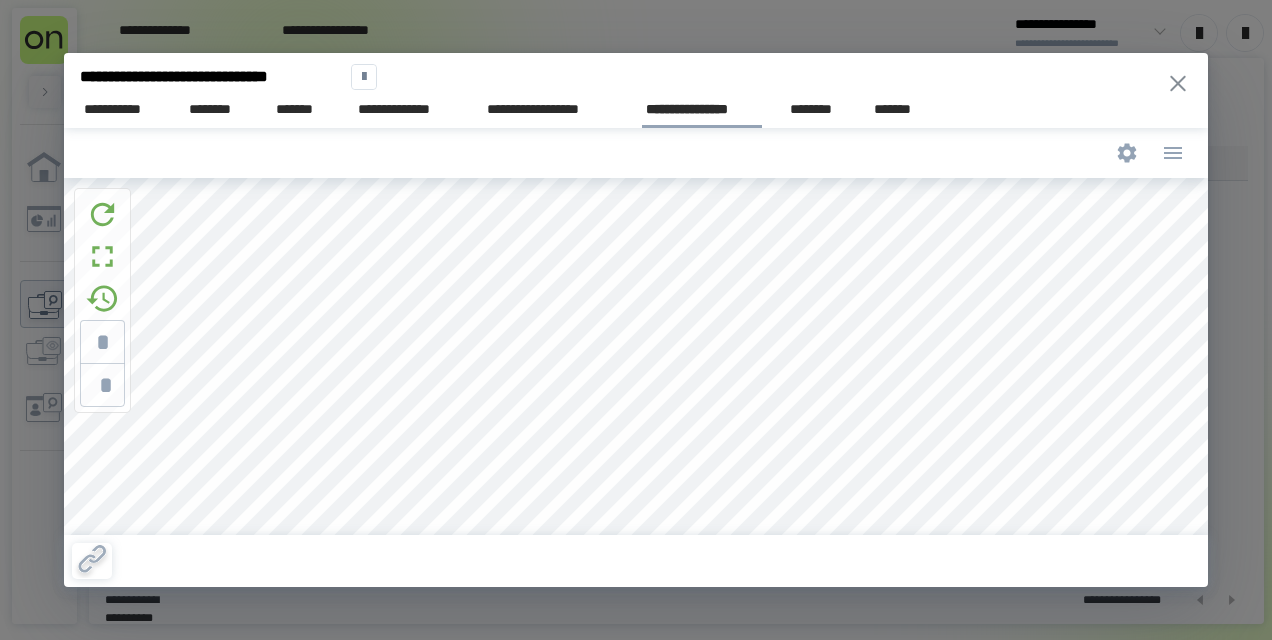 drag, startPoint x: 1223, startPoint y: 503, endPoint x: 1259, endPoint y: 516, distance: 38.27532 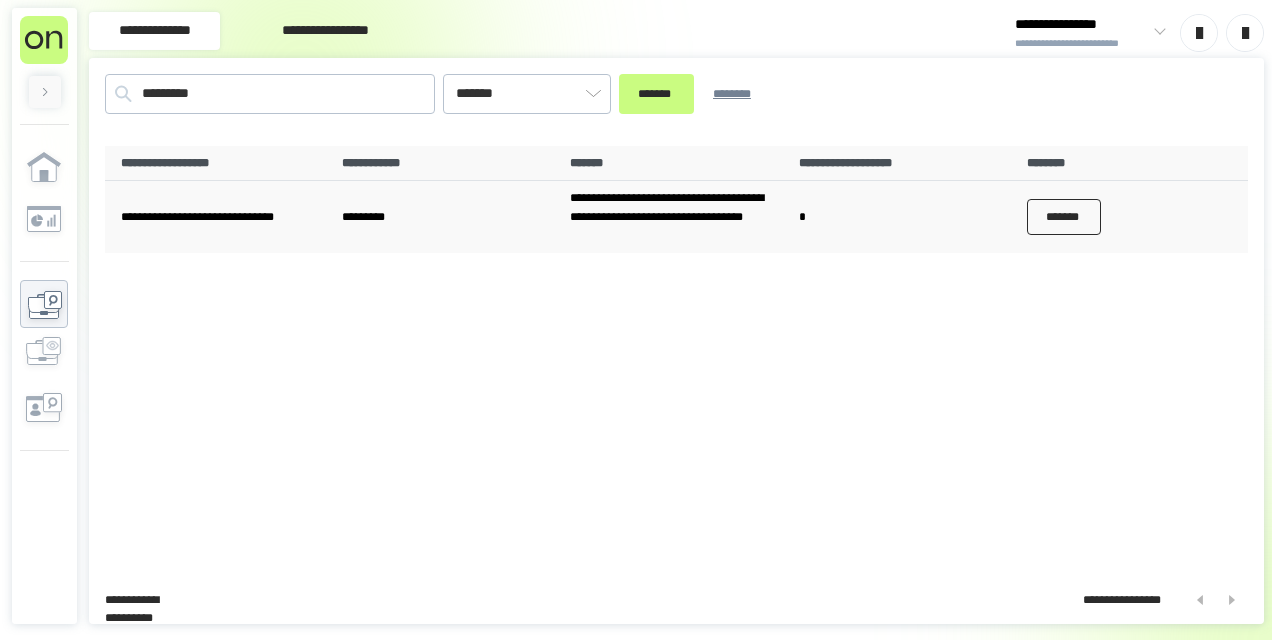 click on "*******" at bounding box center (1064, 217) 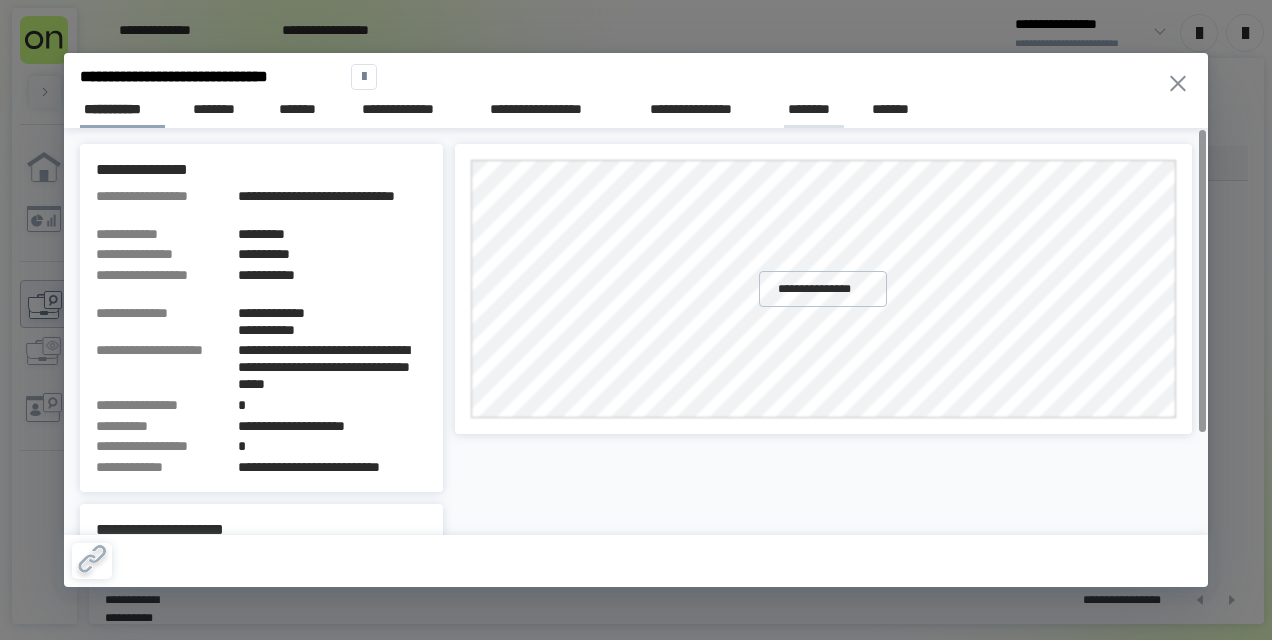 click on "********" at bounding box center (814, 109) 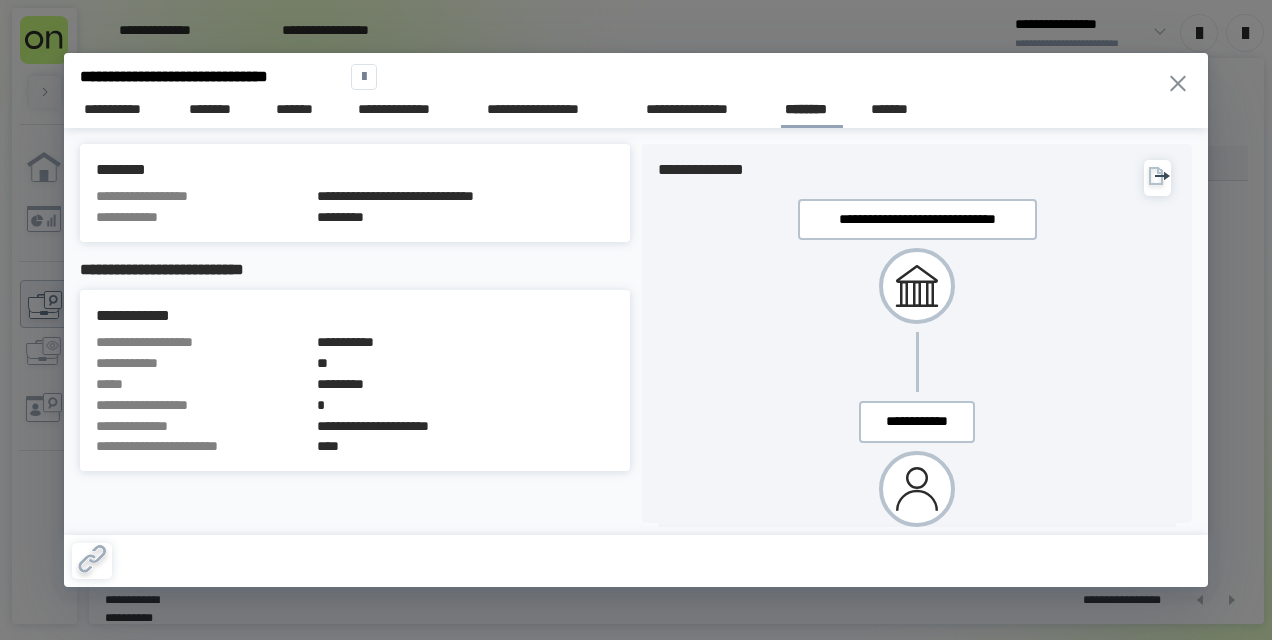type 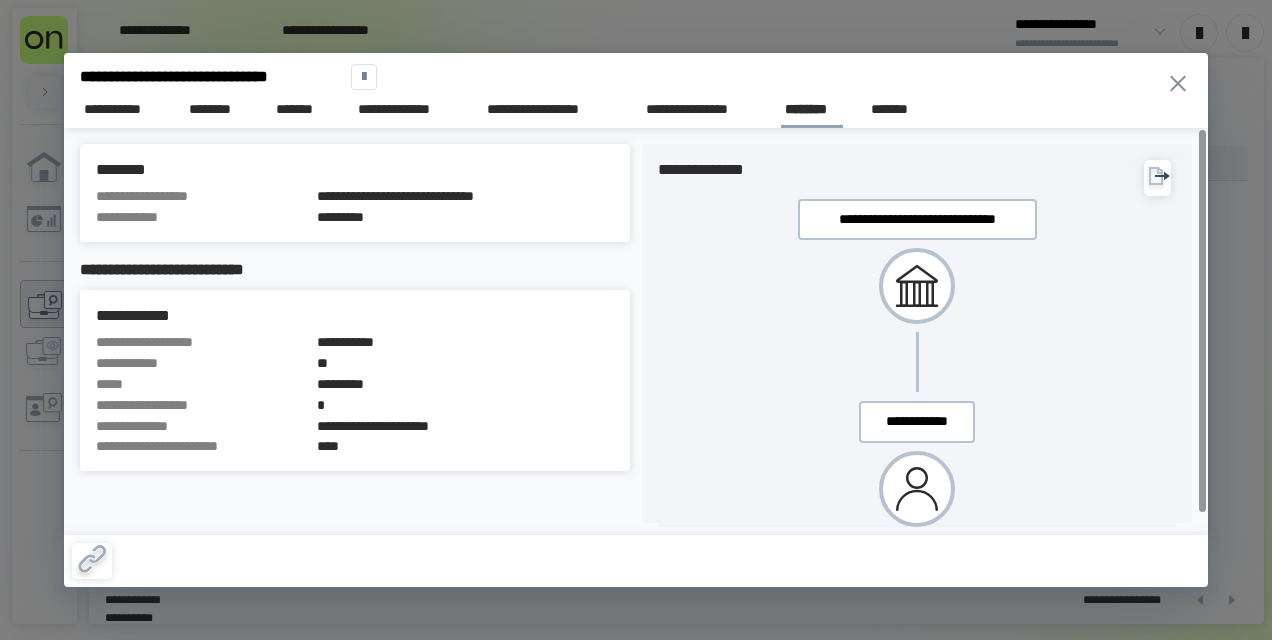click on "**********" at bounding box center [636, 106] 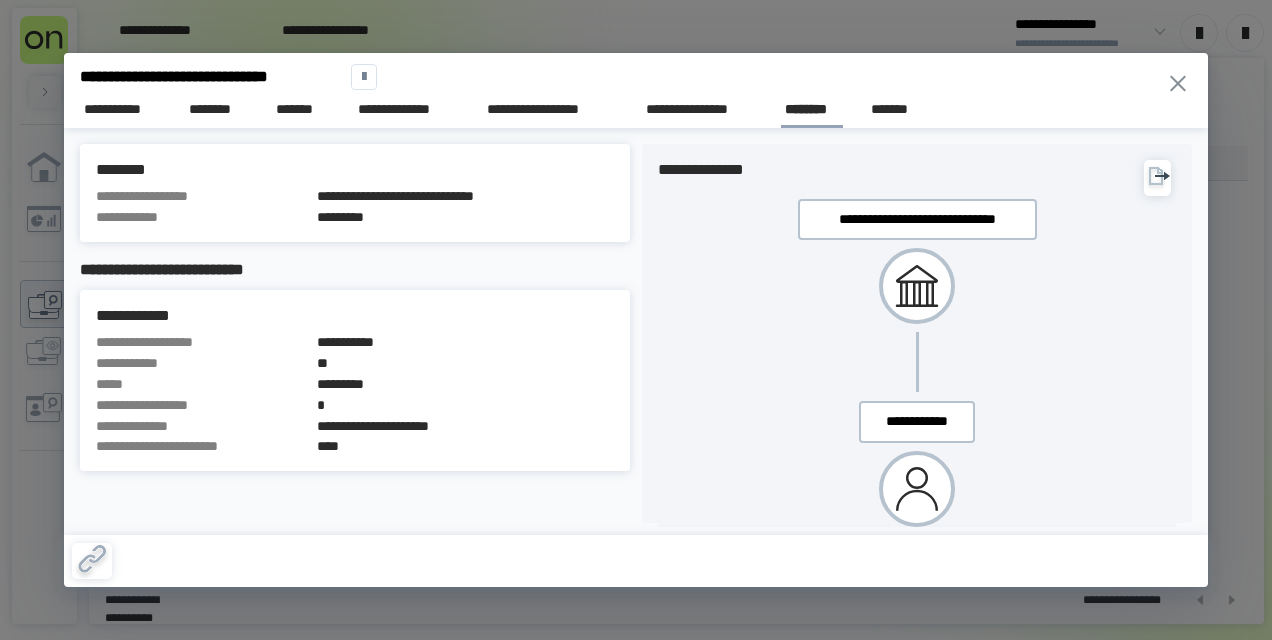 click 